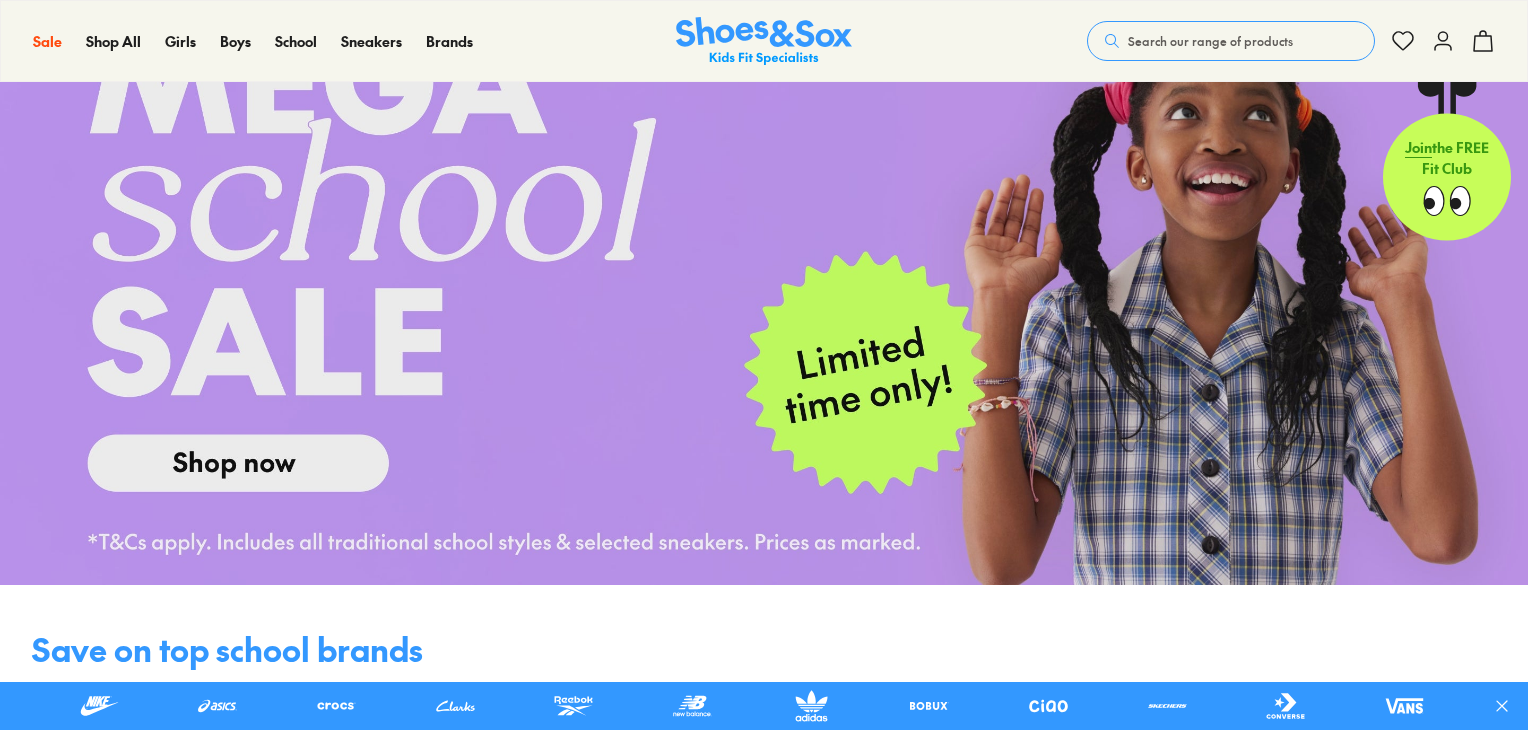 scroll, scrollTop: 0, scrollLeft: 0, axis: both 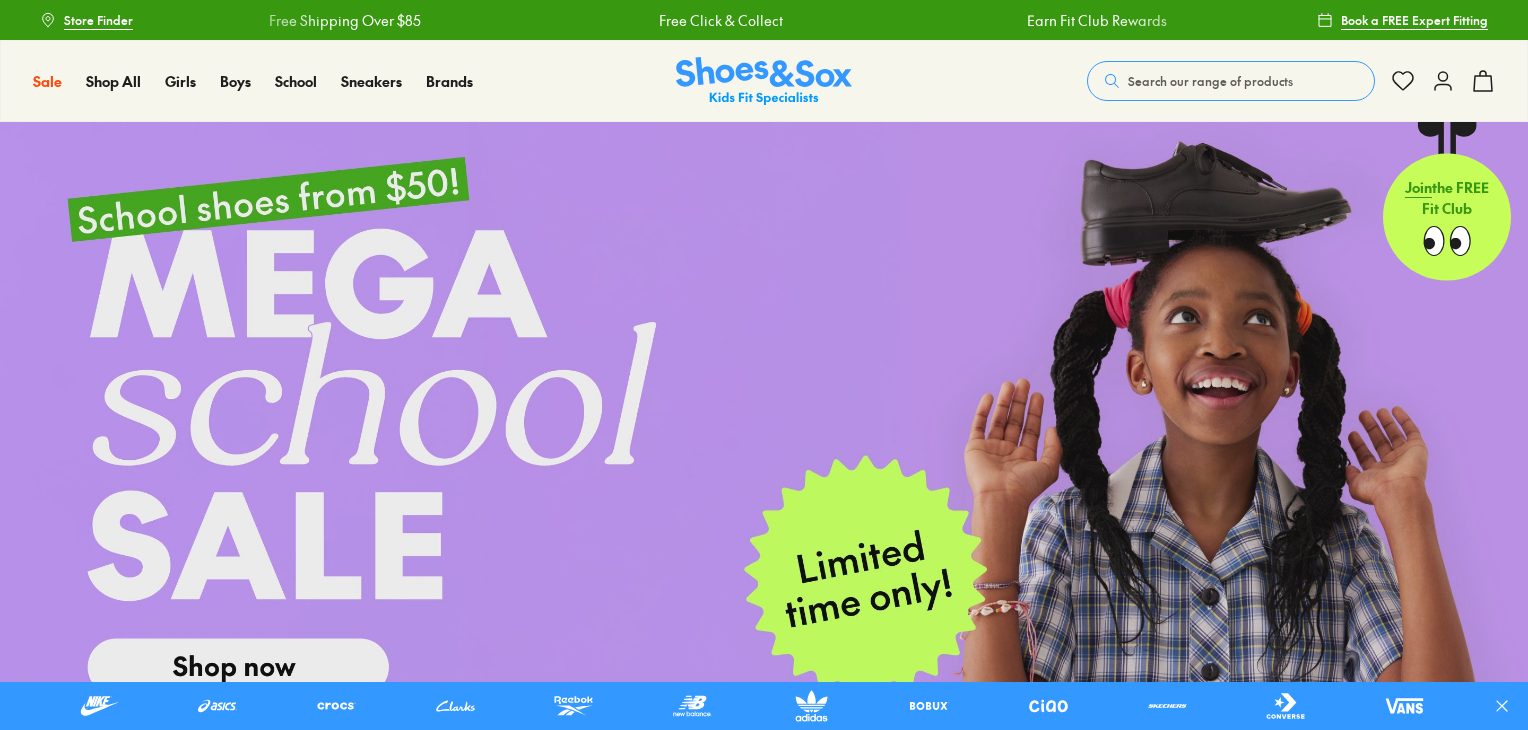 click on "Store Finder" at bounding box center [98, 20] 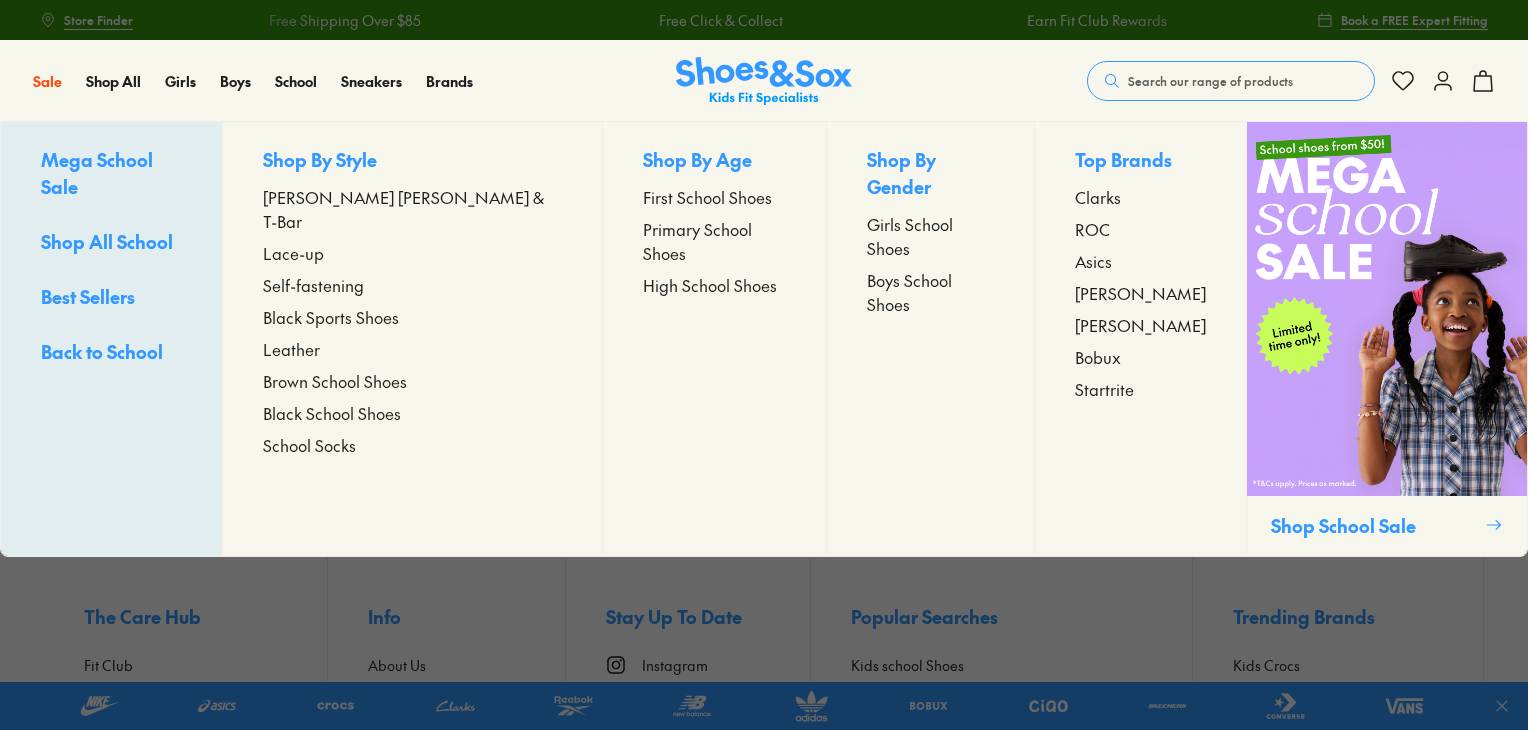 scroll, scrollTop: 0, scrollLeft: 0, axis: both 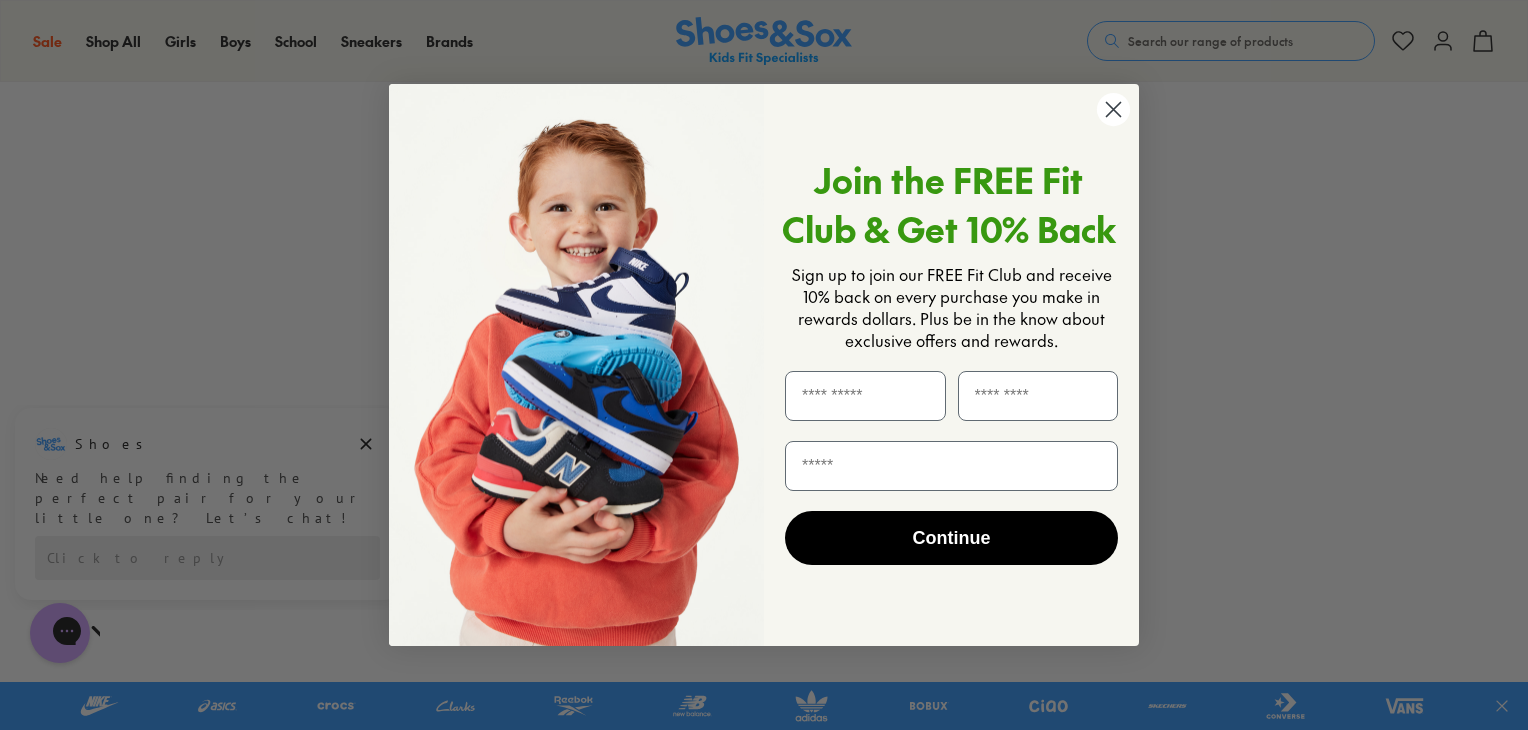 click 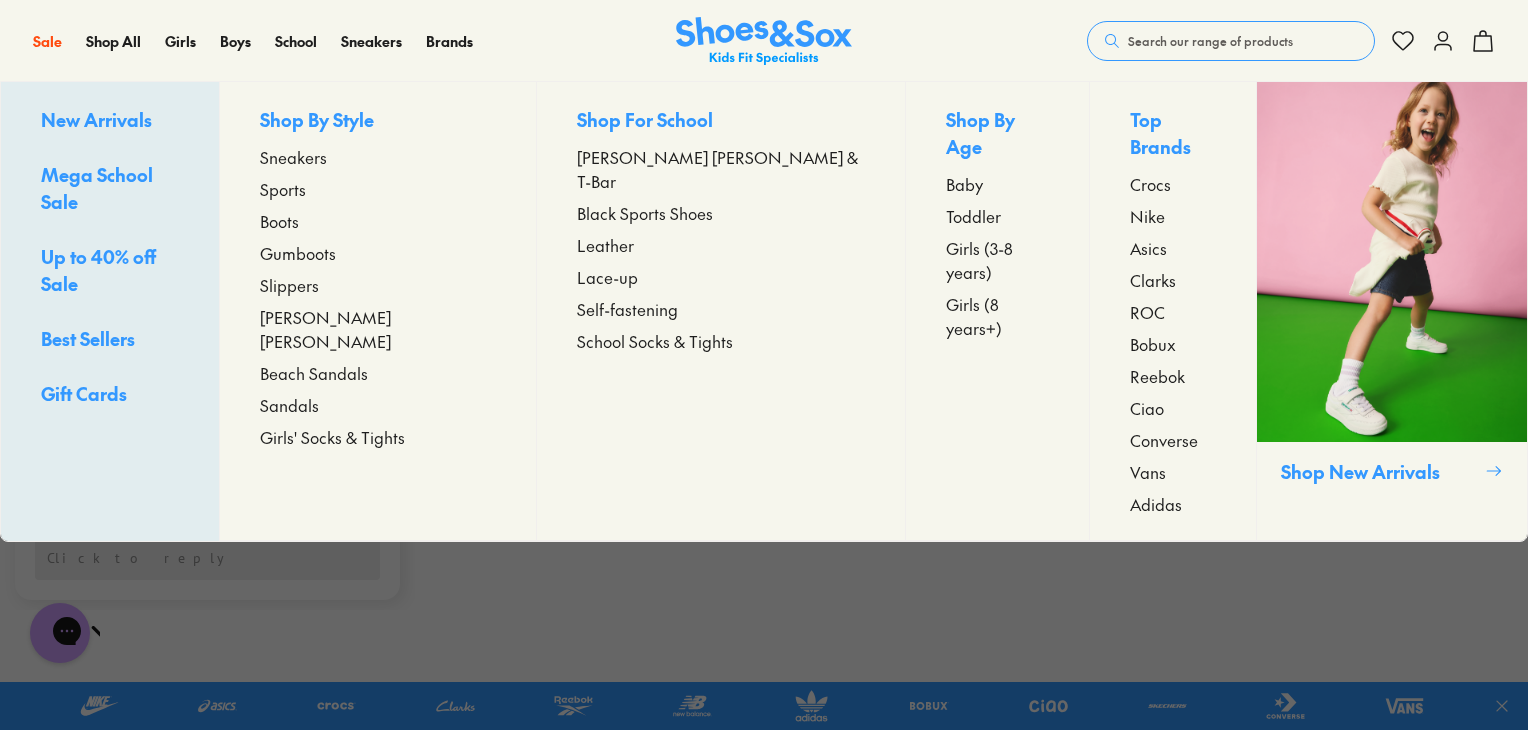 click on "Toddler" at bounding box center [973, 216] 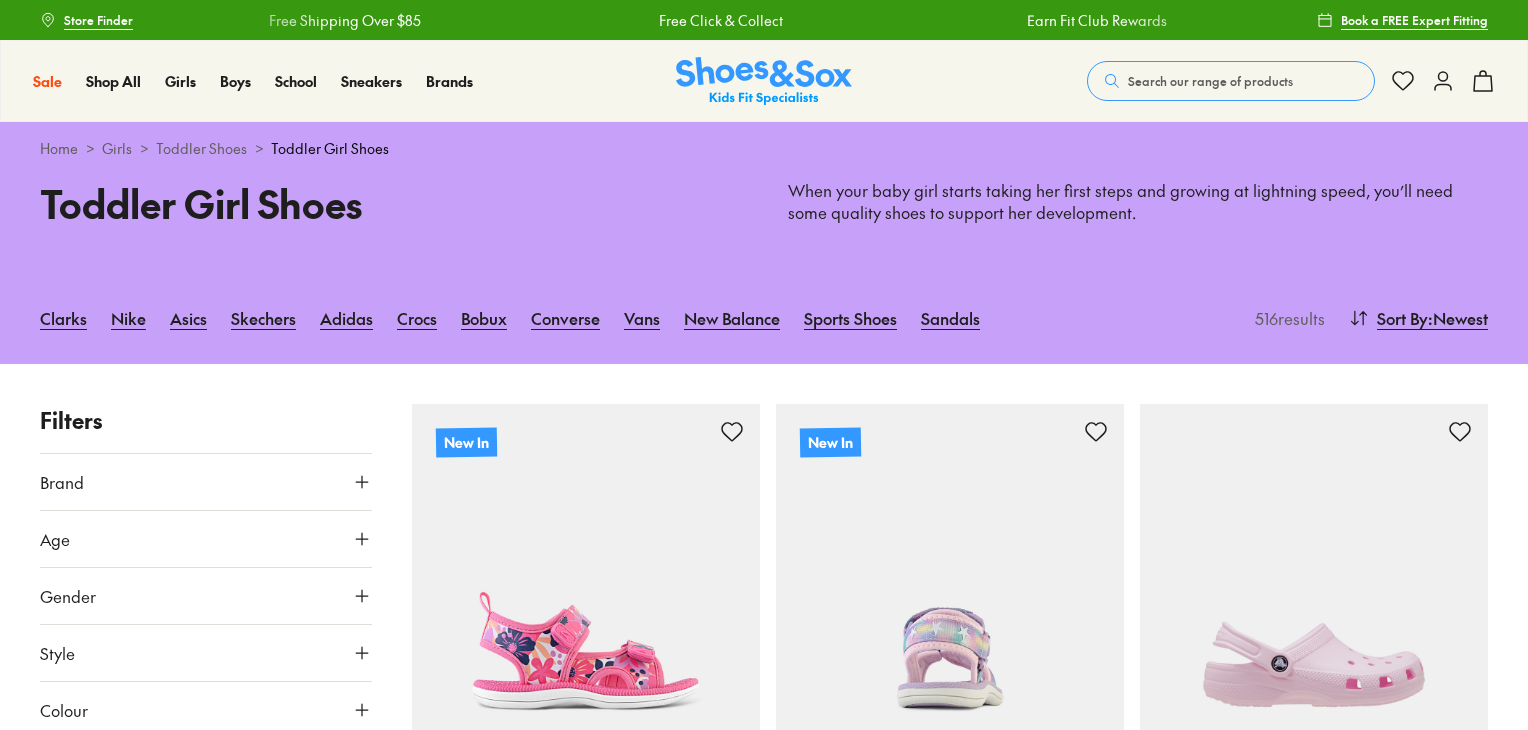 scroll, scrollTop: 0, scrollLeft: 0, axis: both 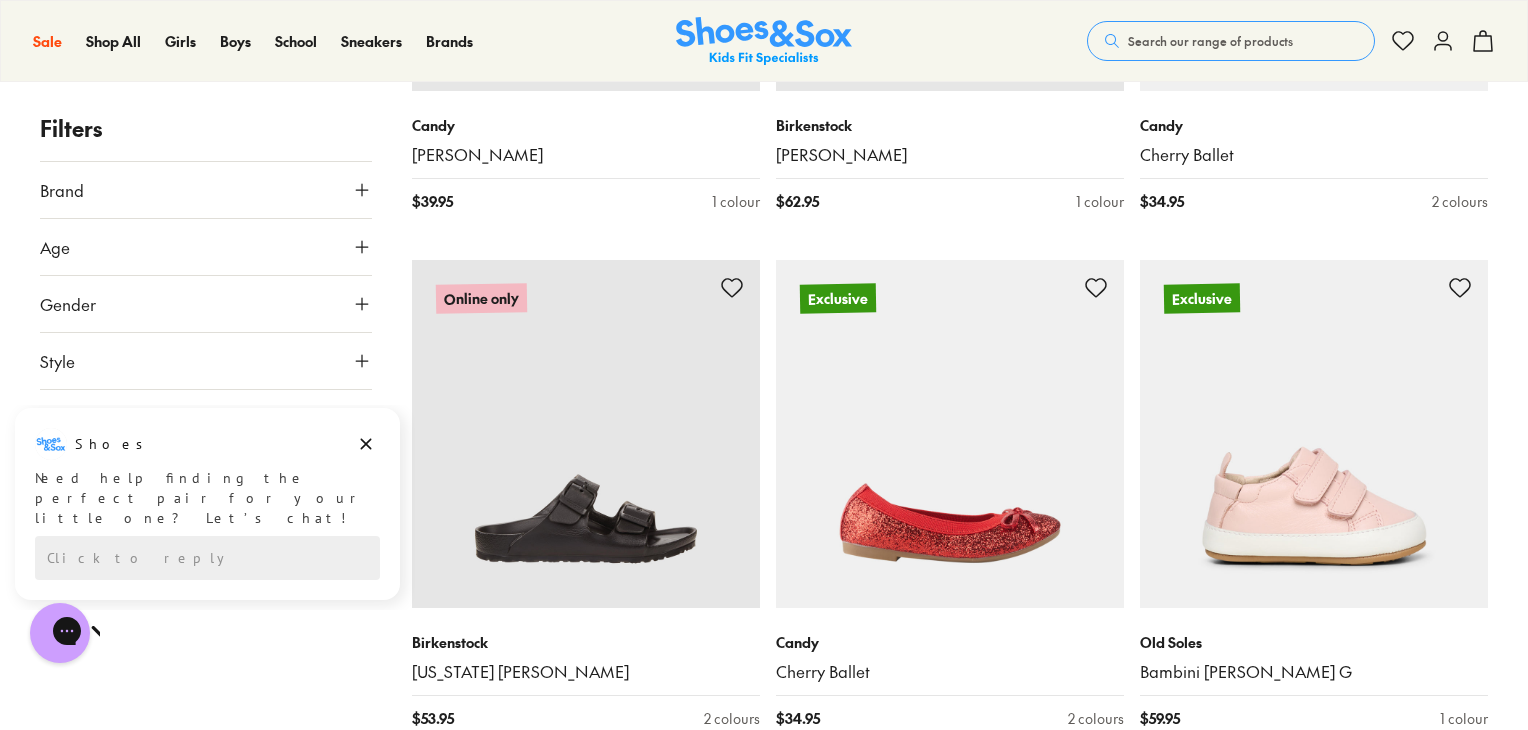 click 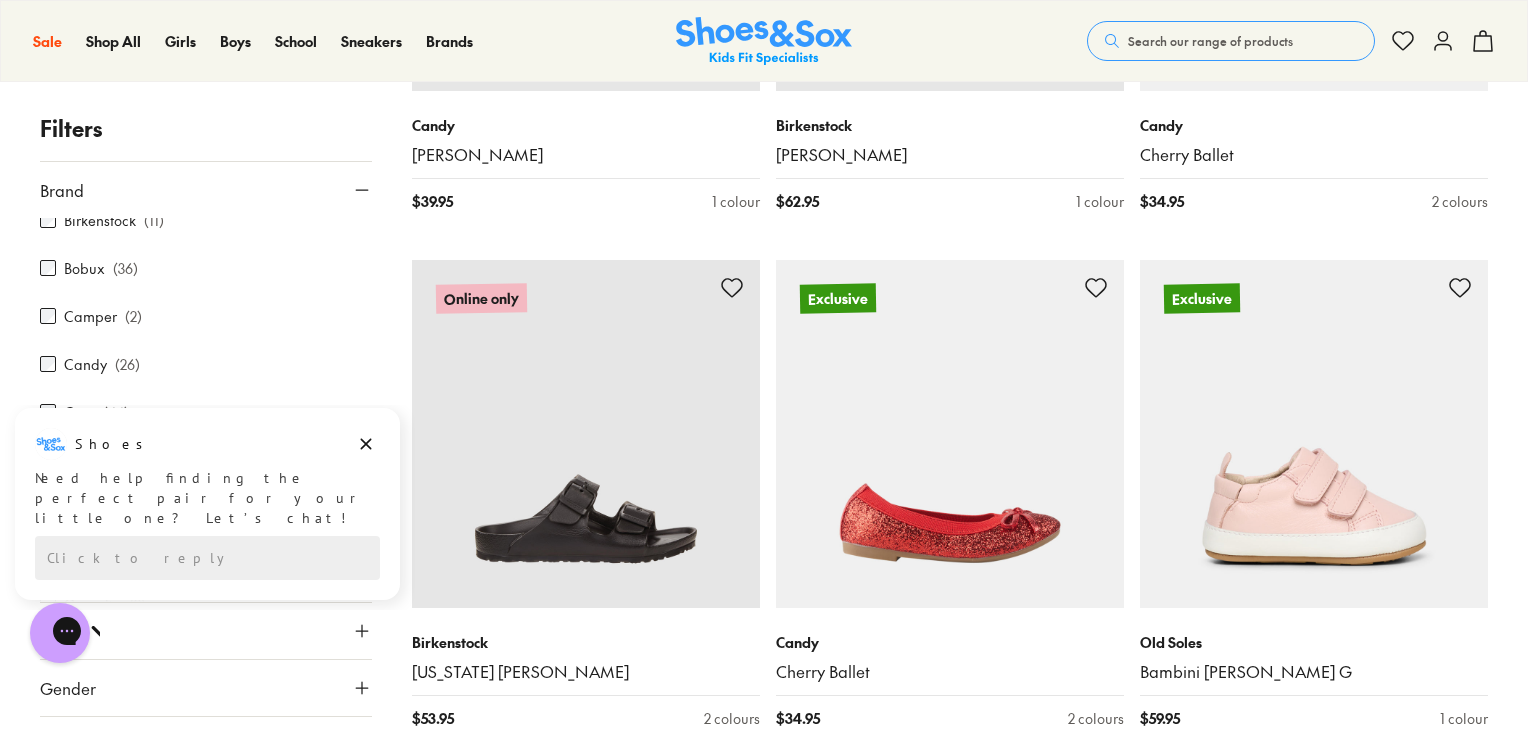 scroll, scrollTop: 212, scrollLeft: 0, axis: vertical 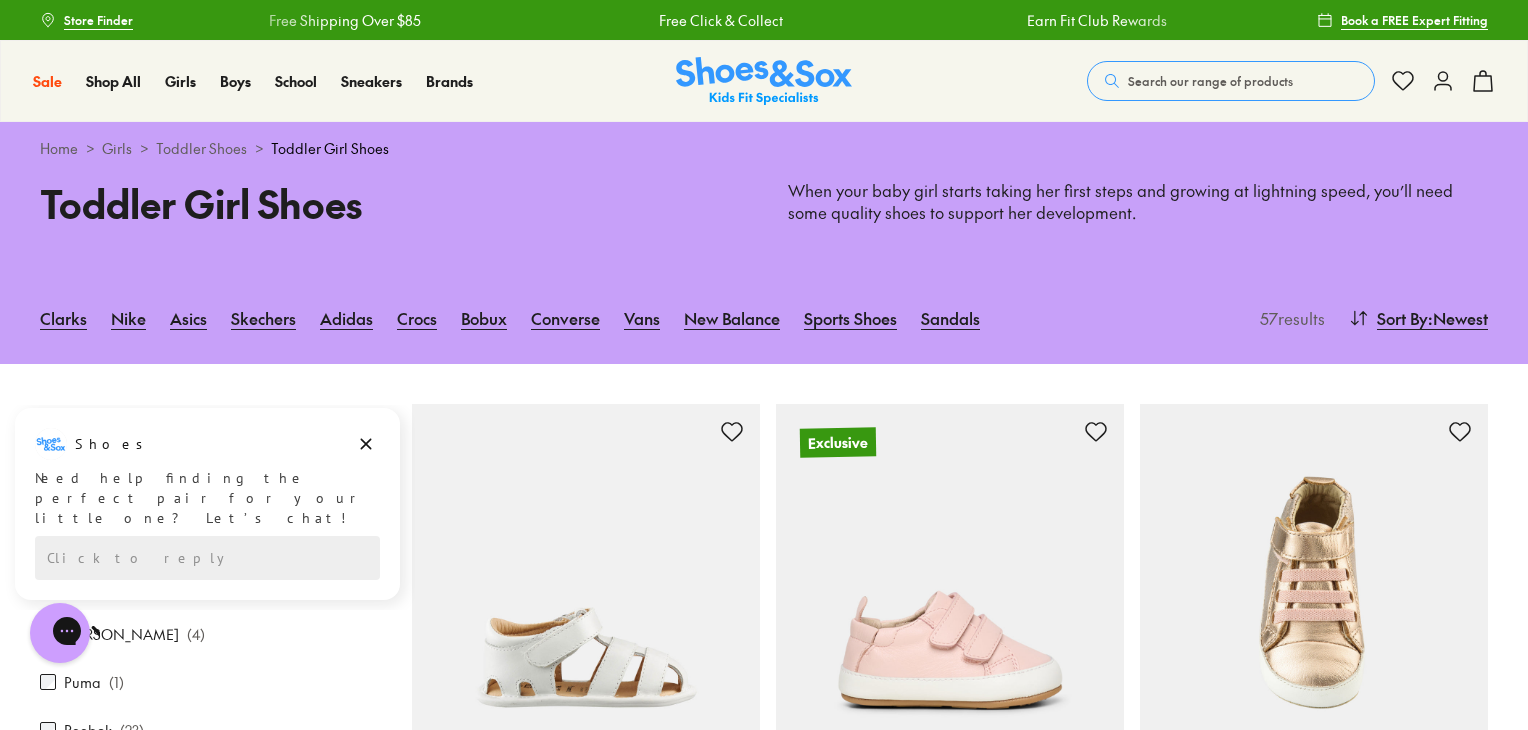 type on "***" 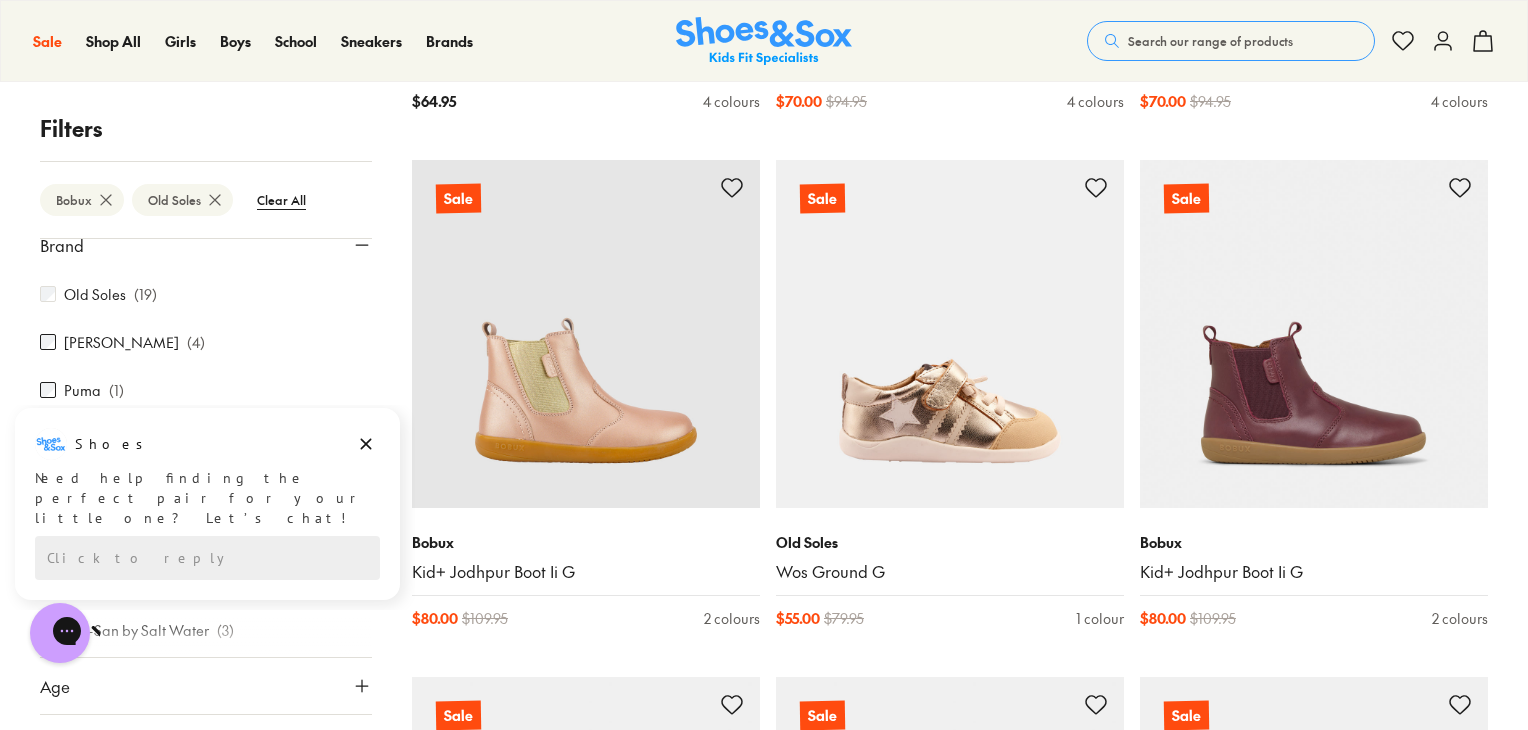 scroll, scrollTop: 3874, scrollLeft: 0, axis: vertical 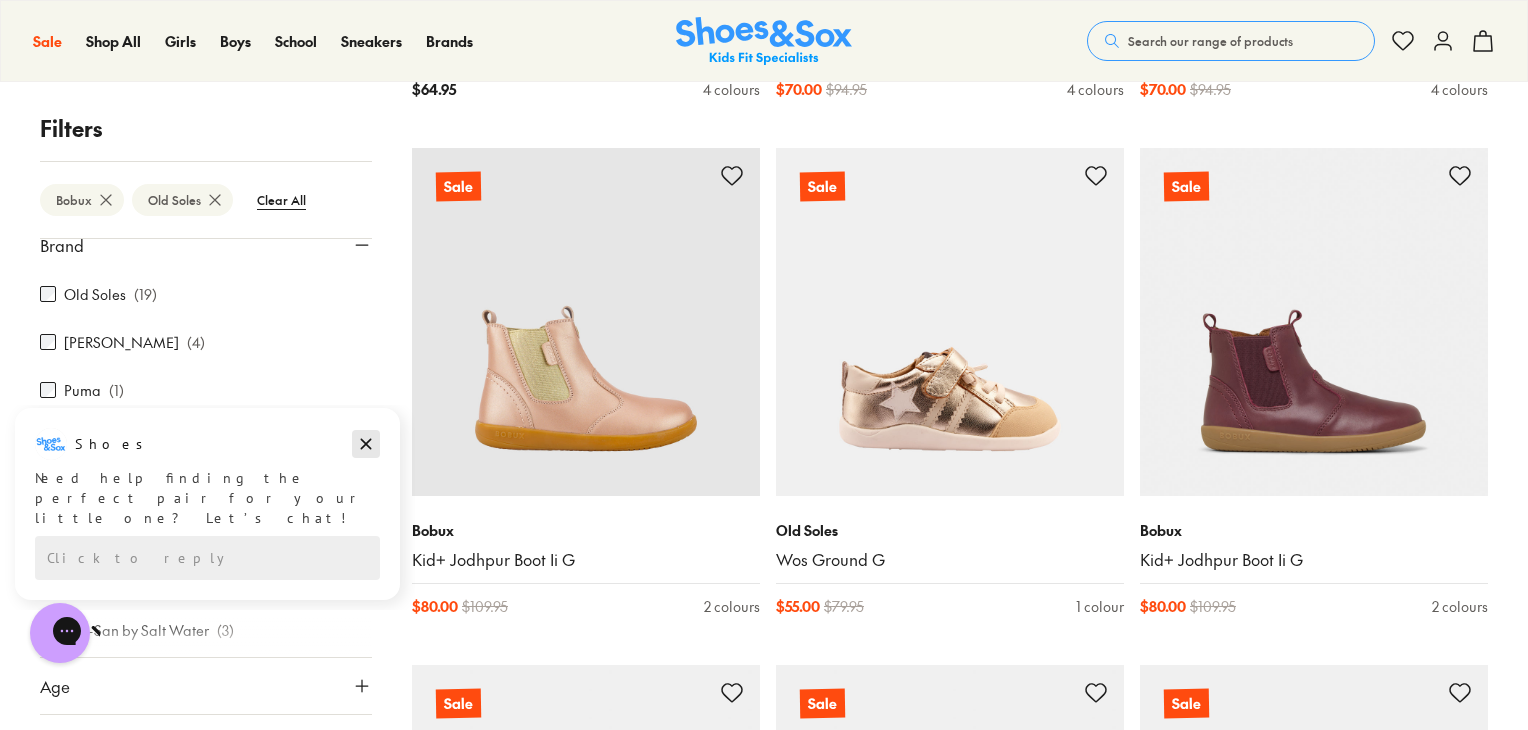 click 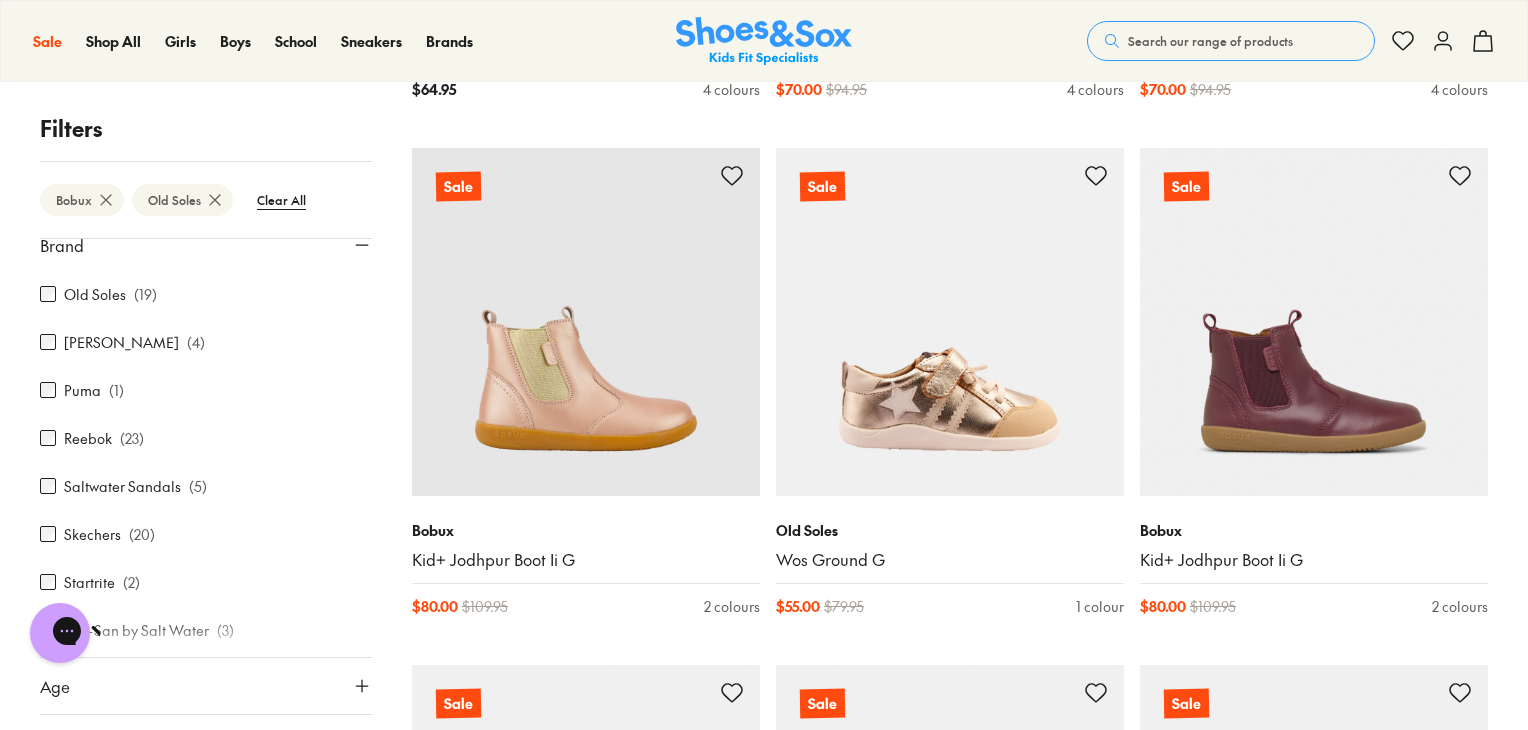 scroll, scrollTop: 1112, scrollLeft: 0, axis: vertical 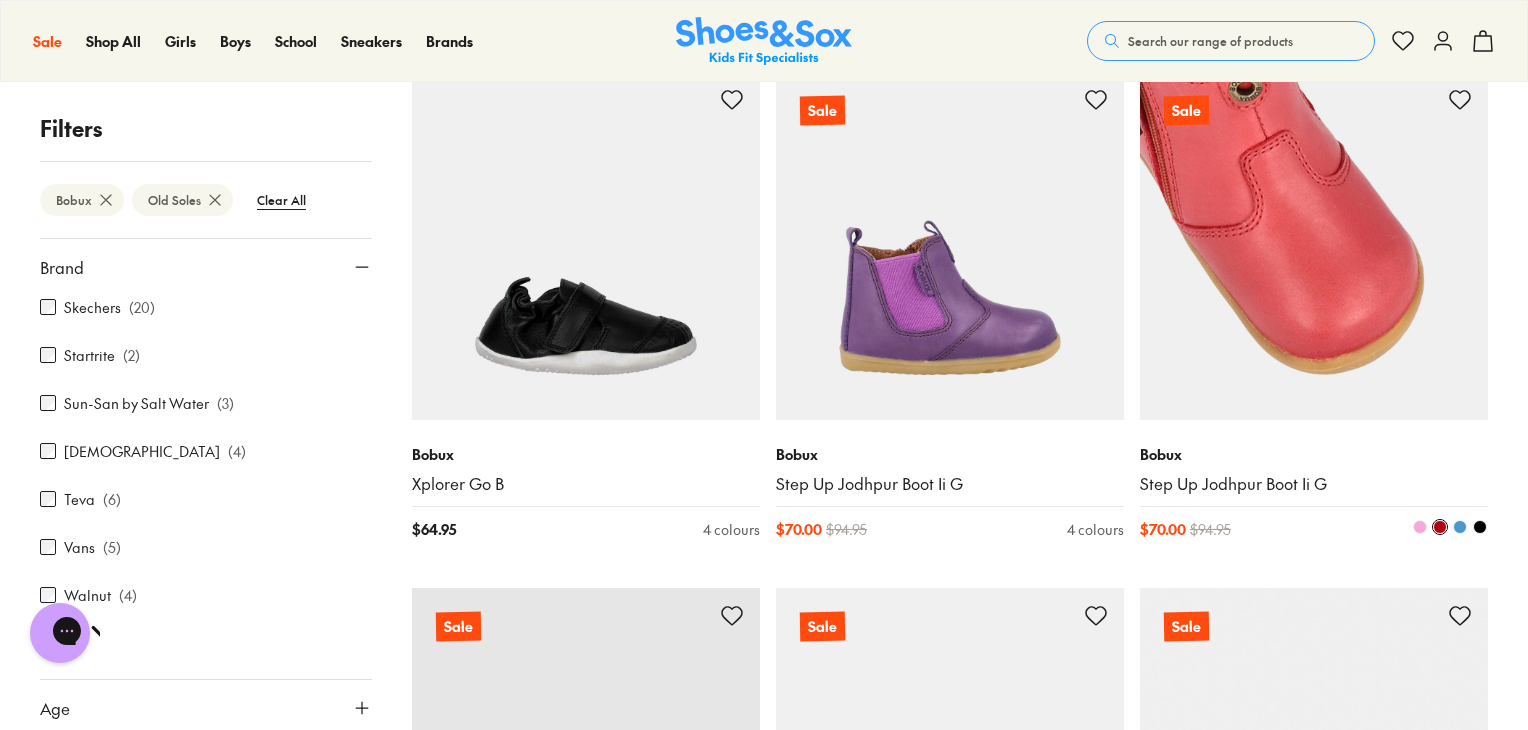 click at bounding box center [1314, 246] 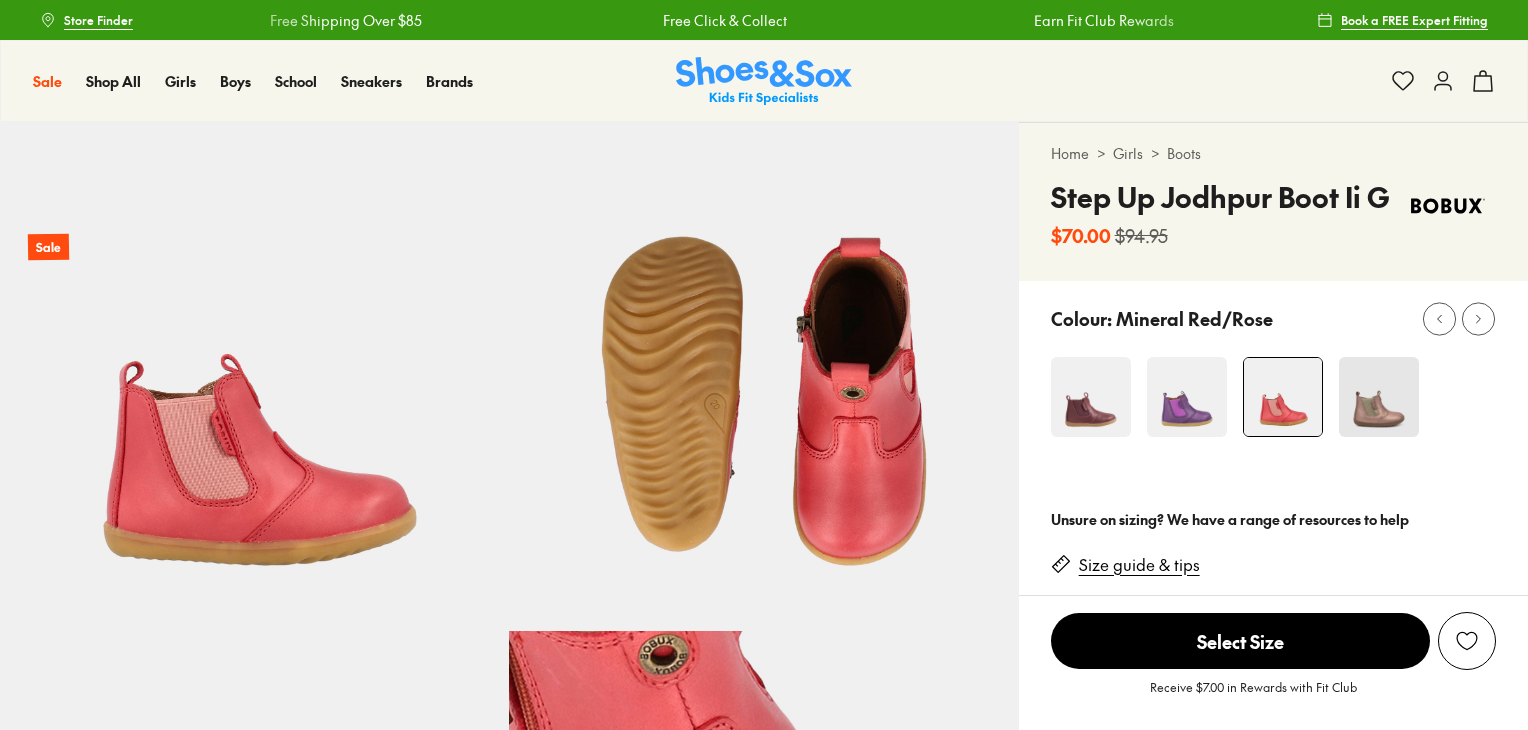 scroll, scrollTop: 0, scrollLeft: 0, axis: both 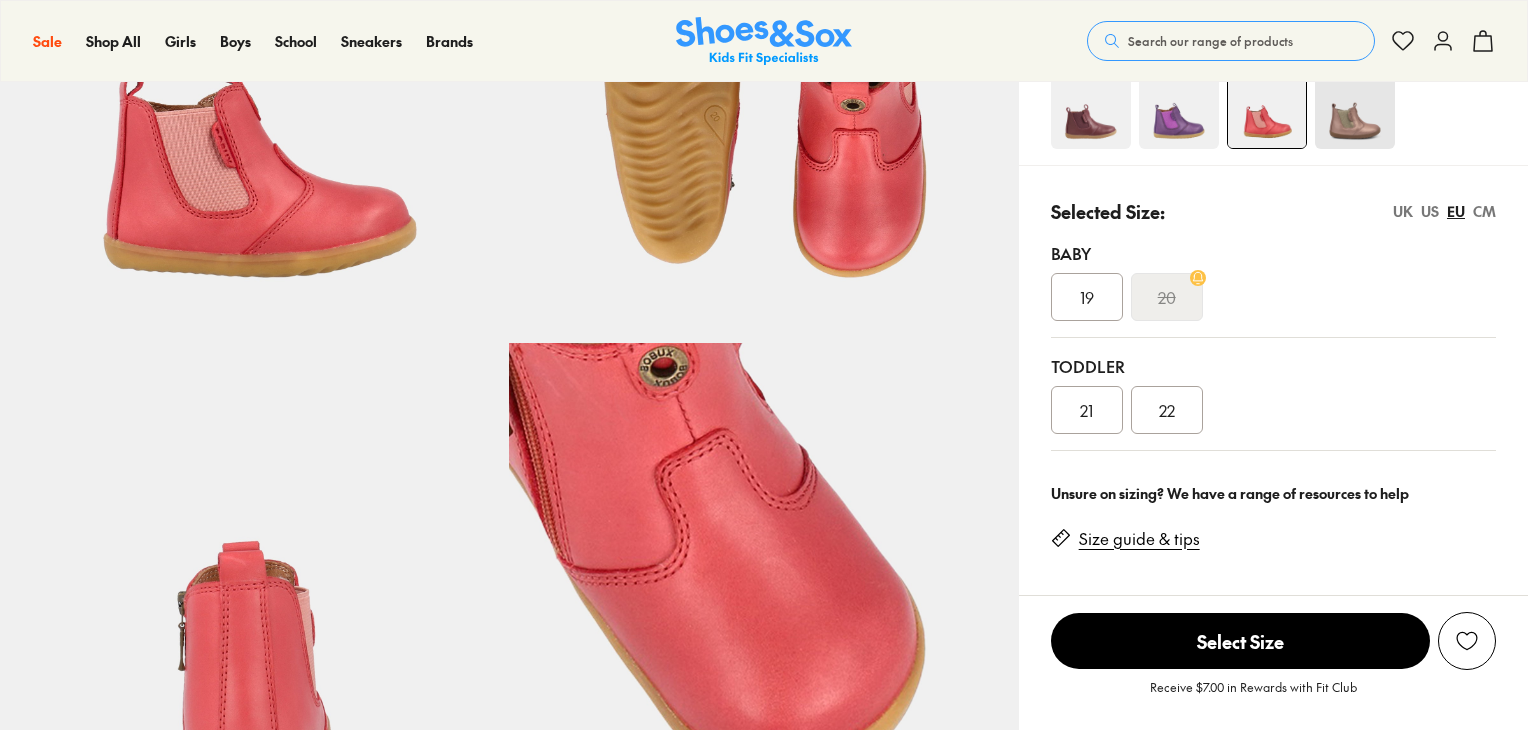 select on "*" 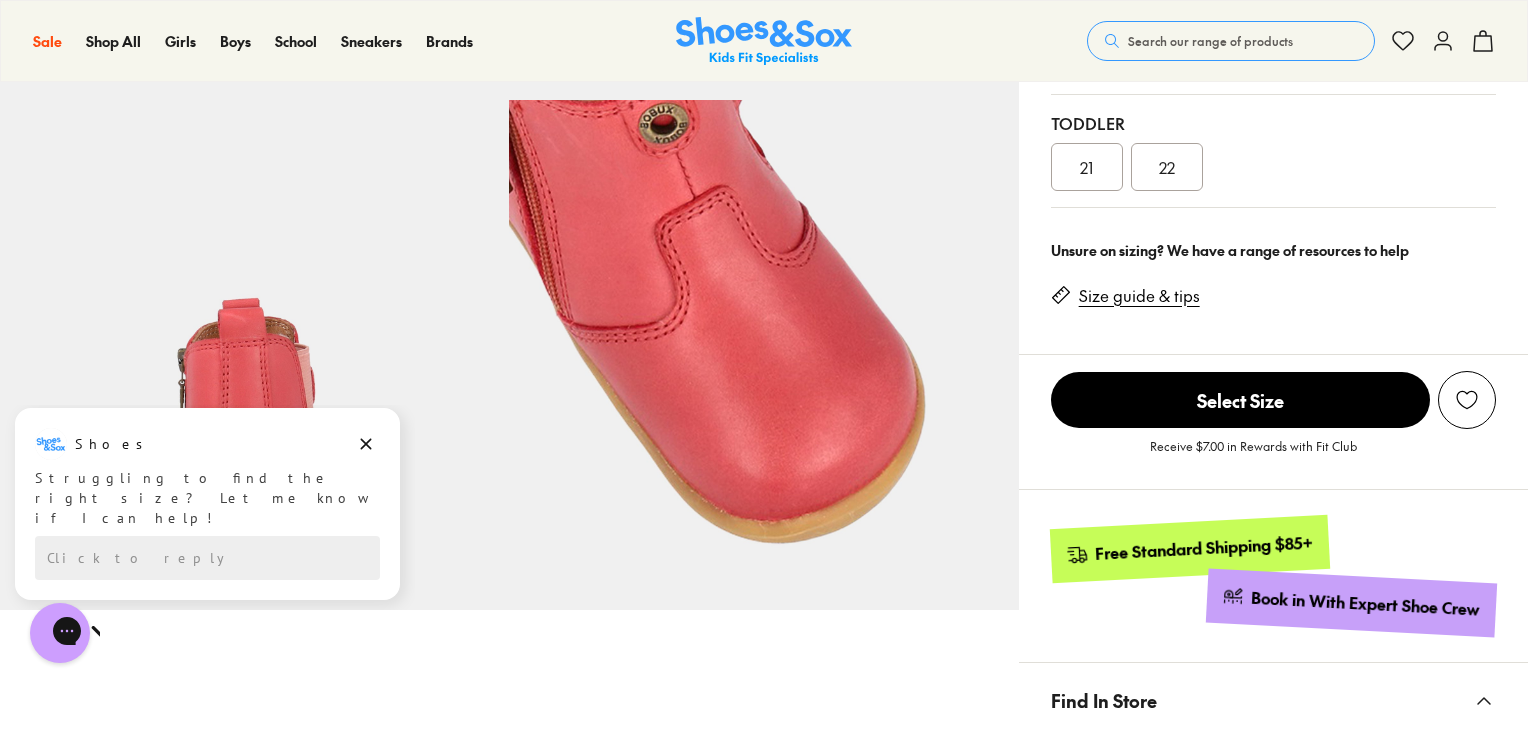 scroll, scrollTop: 528, scrollLeft: 0, axis: vertical 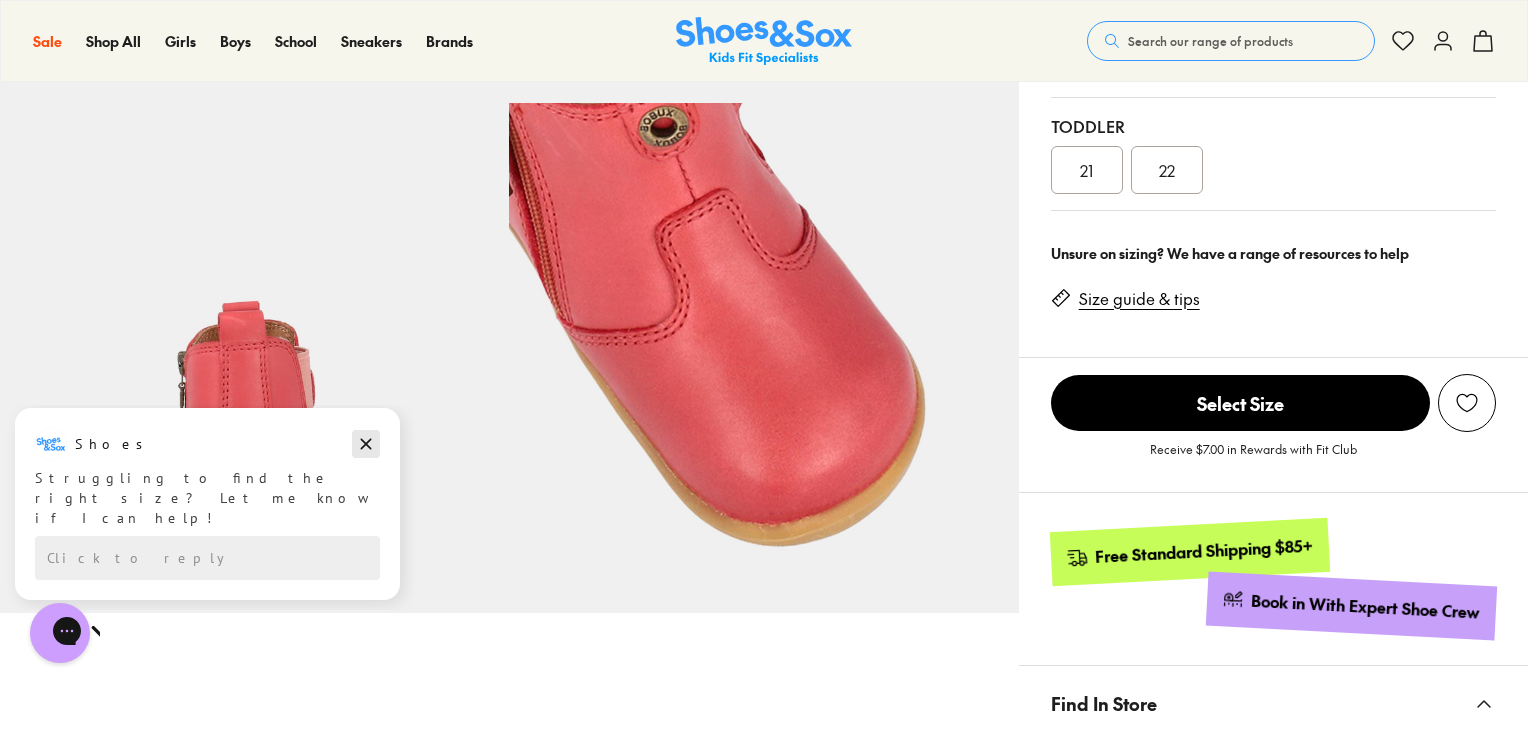 click 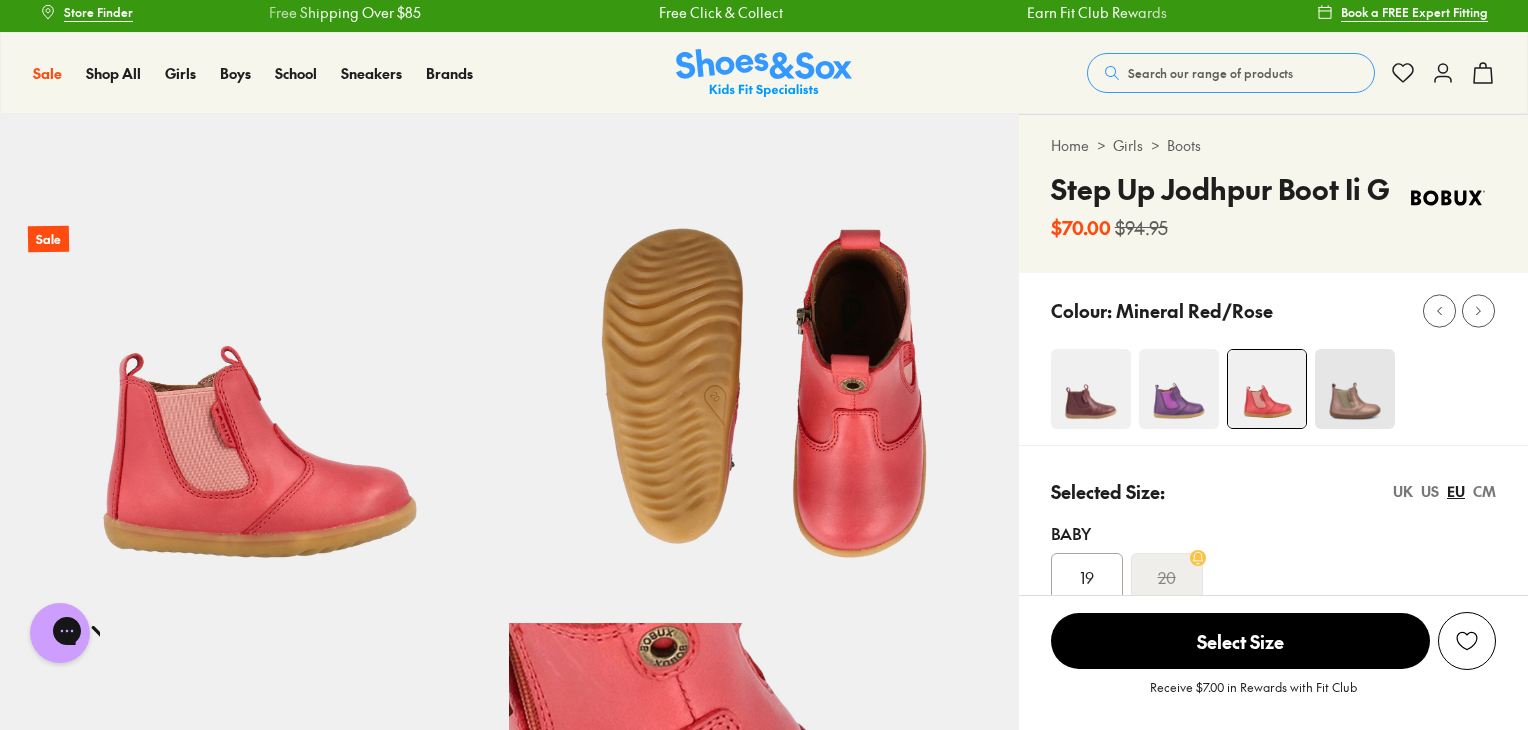 scroll, scrollTop: 0, scrollLeft: 0, axis: both 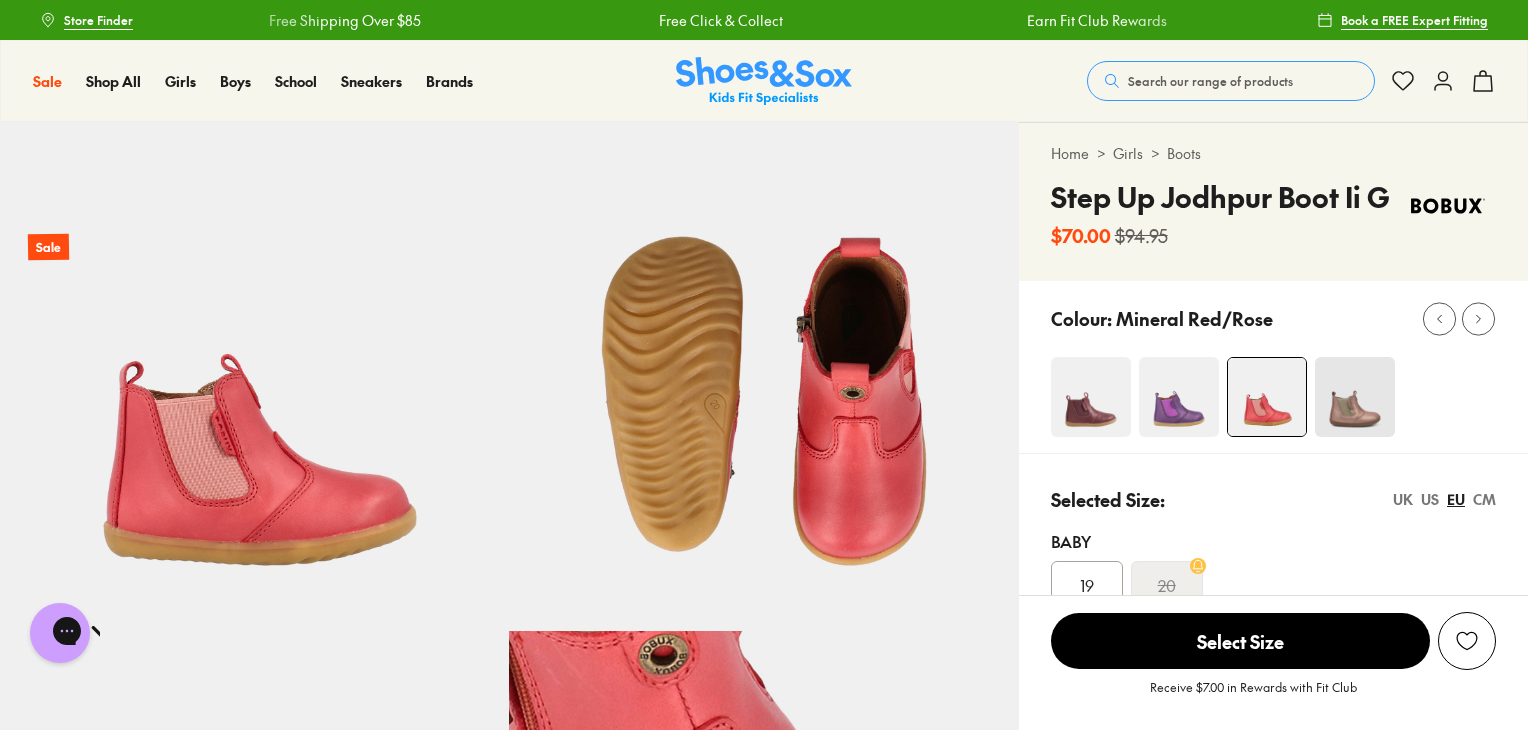 click at bounding box center [1179, 397] 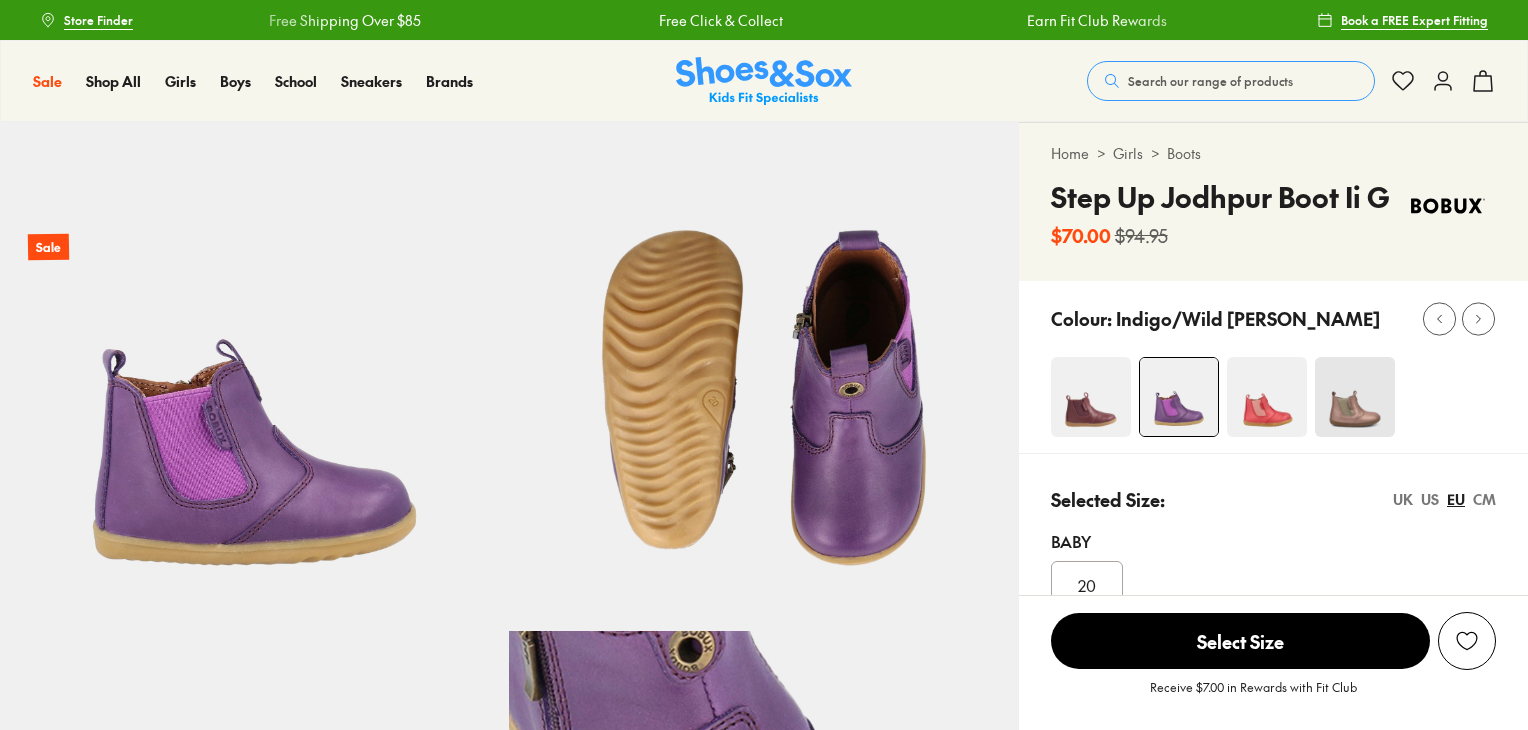 scroll, scrollTop: 0, scrollLeft: 0, axis: both 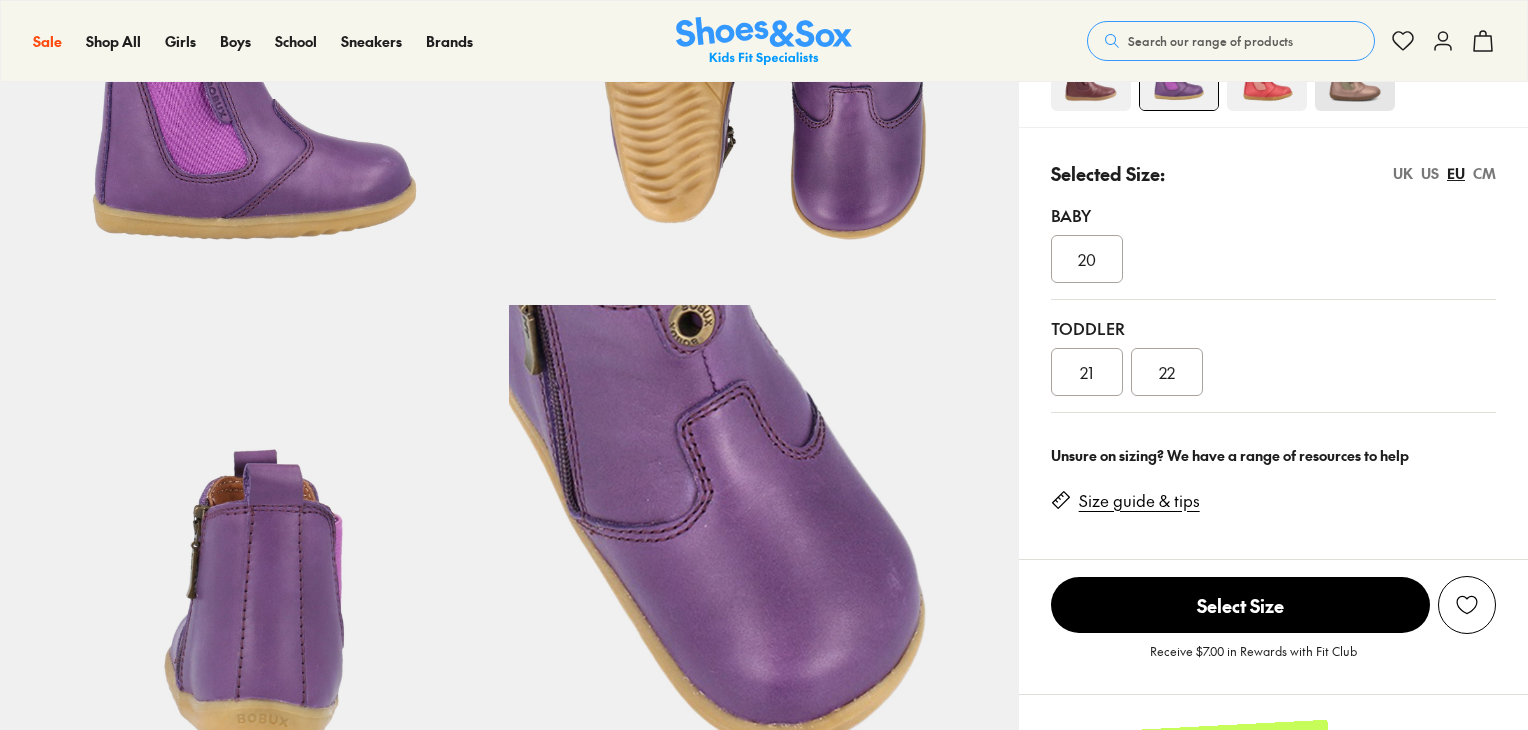 select on "*" 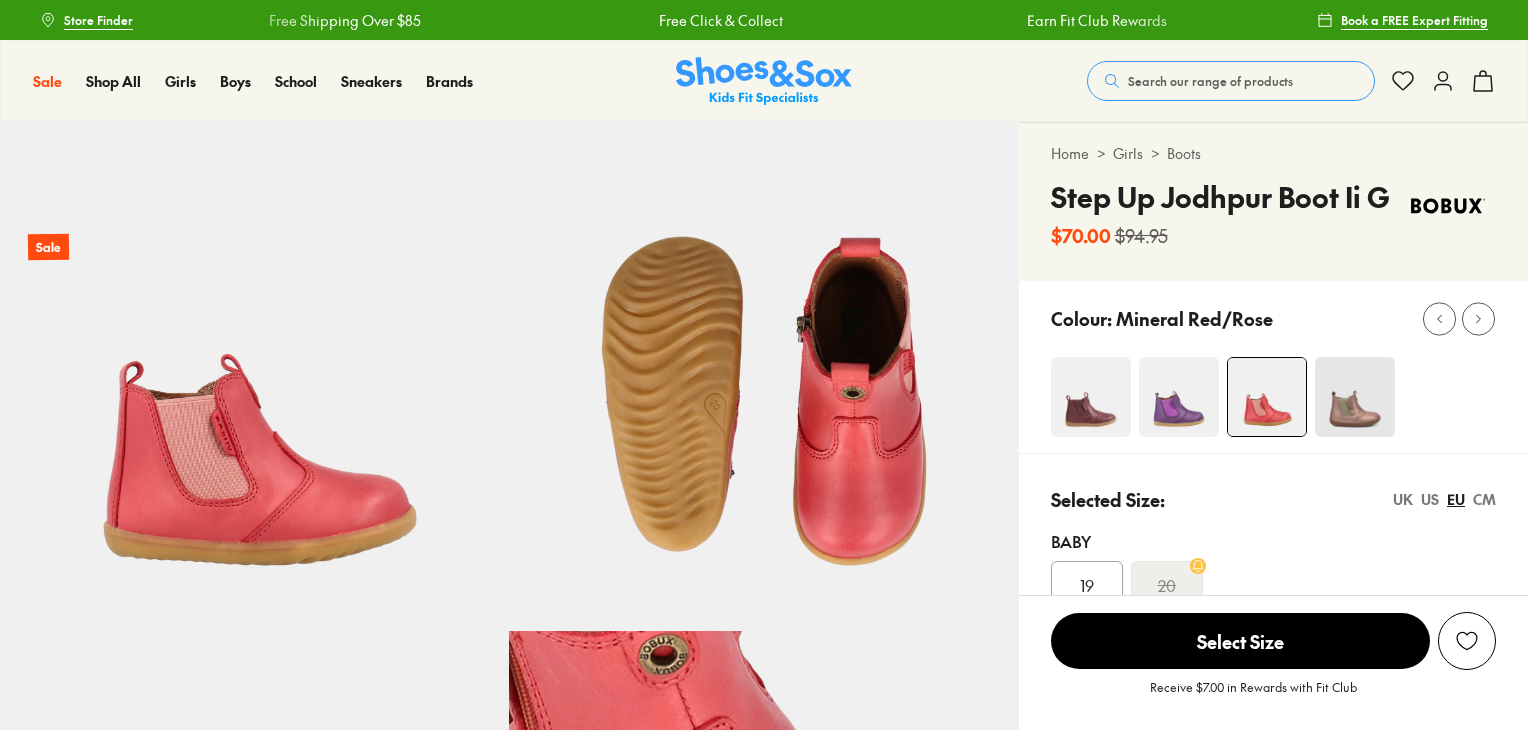 scroll, scrollTop: 0, scrollLeft: 0, axis: both 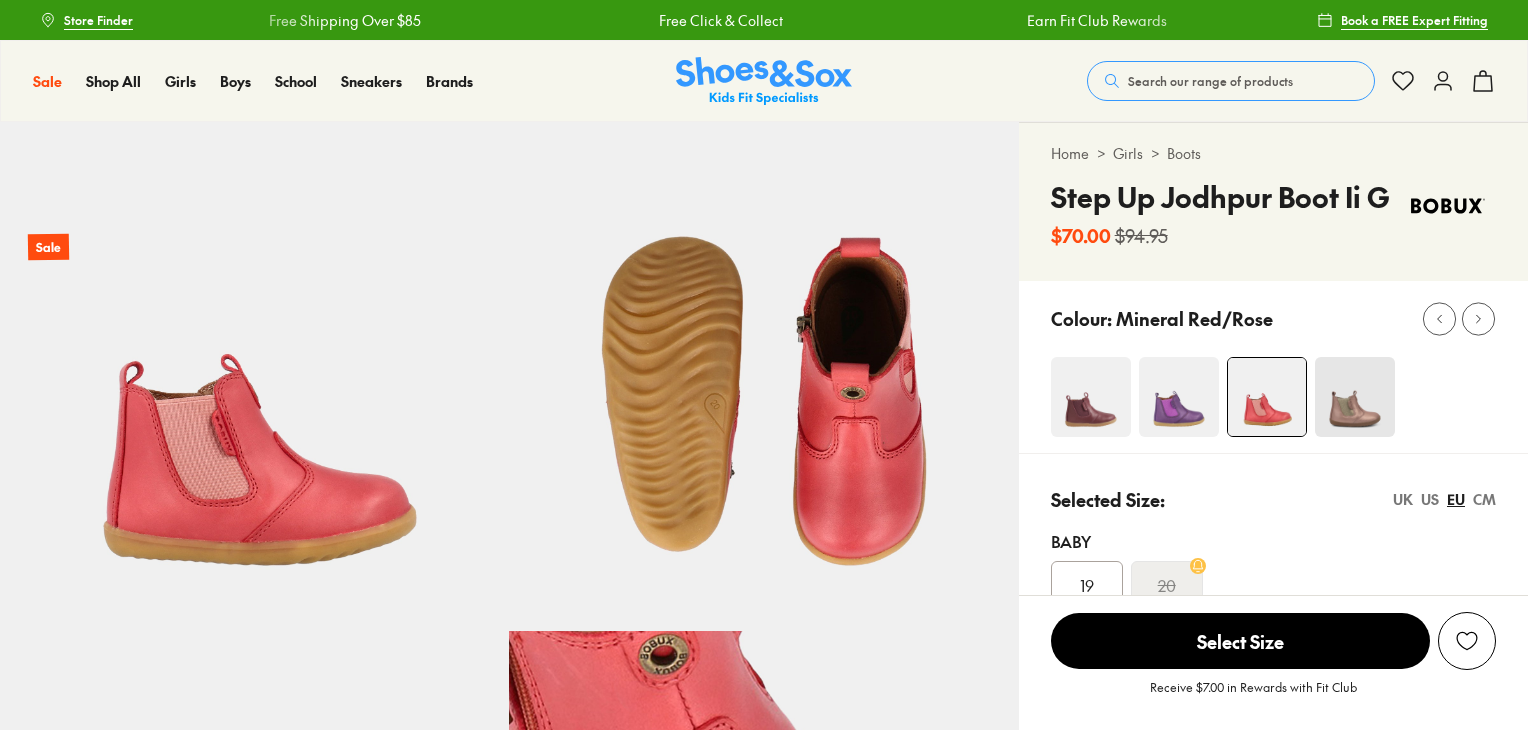 select on "*" 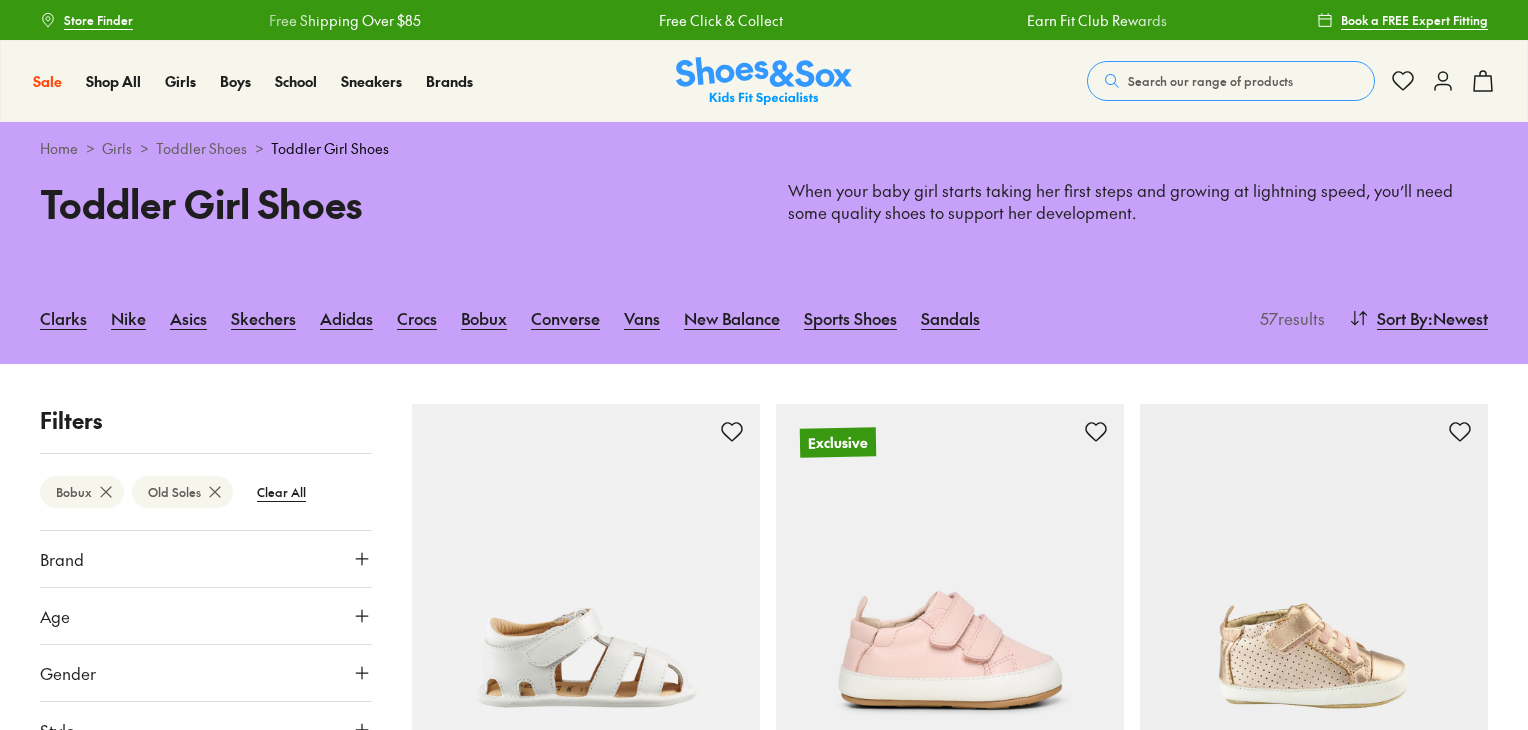 scroll, scrollTop: 3259, scrollLeft: 0, axis: vertical 